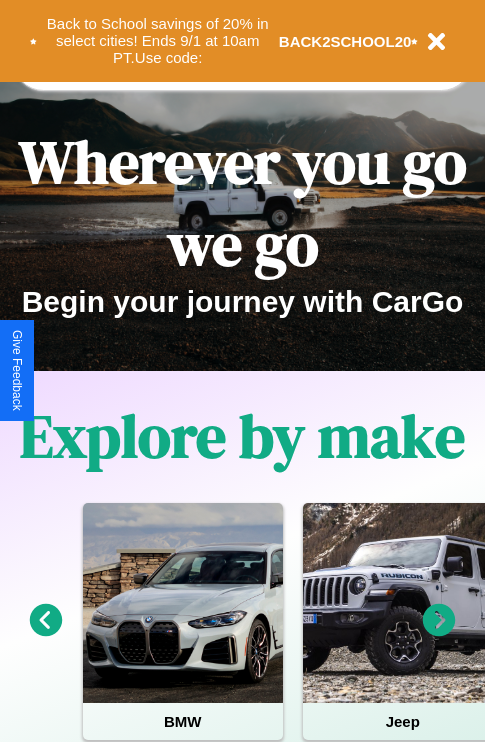 scroll, scrollTop: 308, scrollLeft: 0, axis: vertical 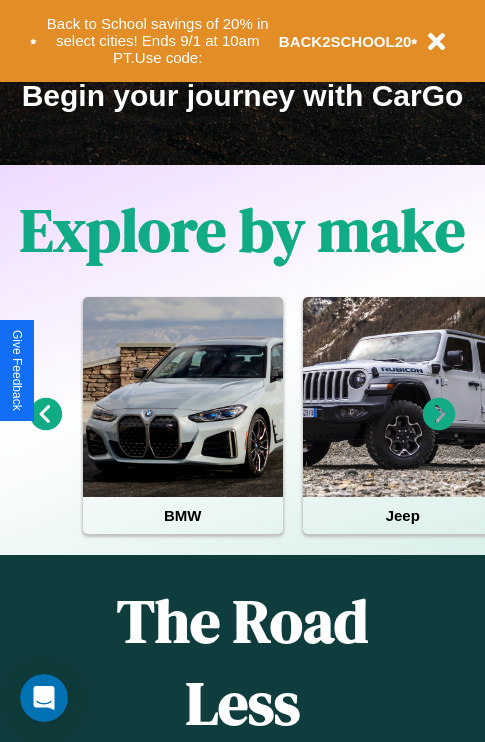 click 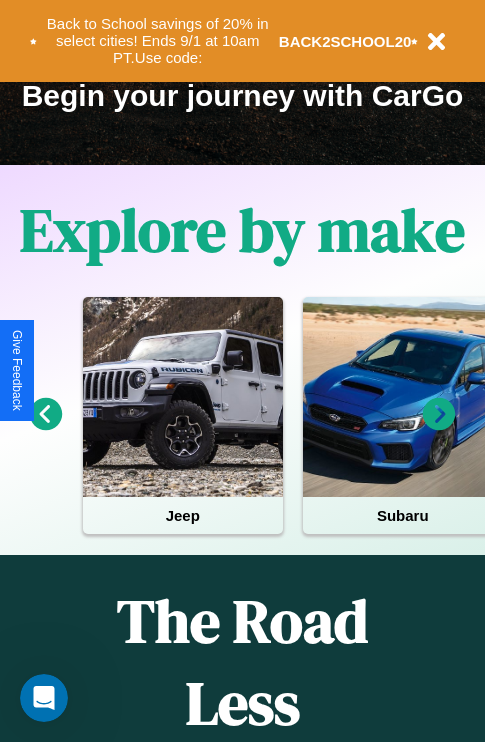click 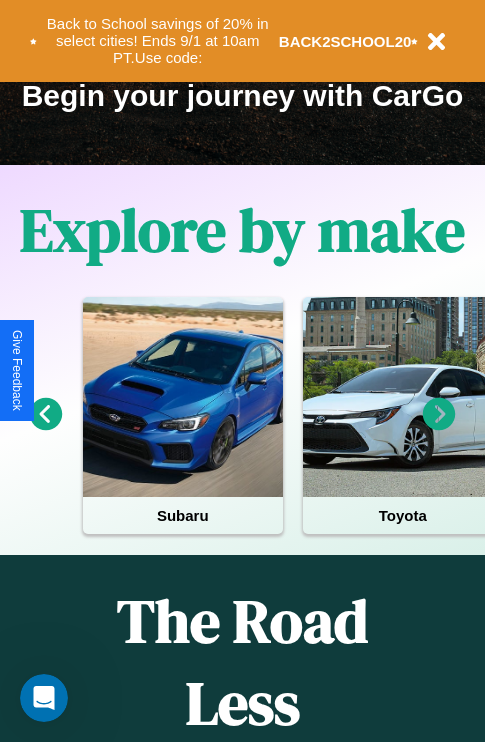 click 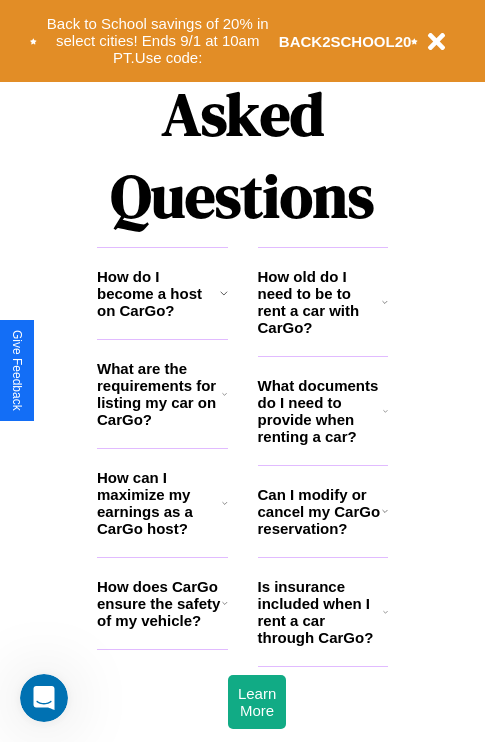scroll, scrollTop: 2423, scrollLeft: 0, axis: vertical 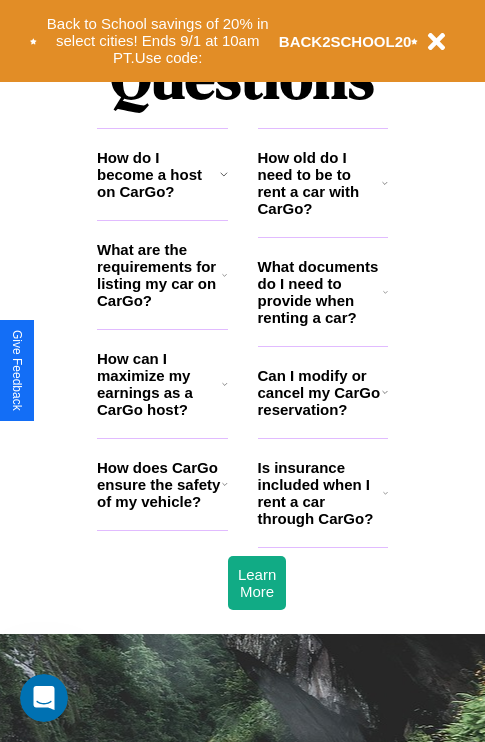 click on "Is insurance included when I rent a car through CarGo?" at bounding box center [320, 493] 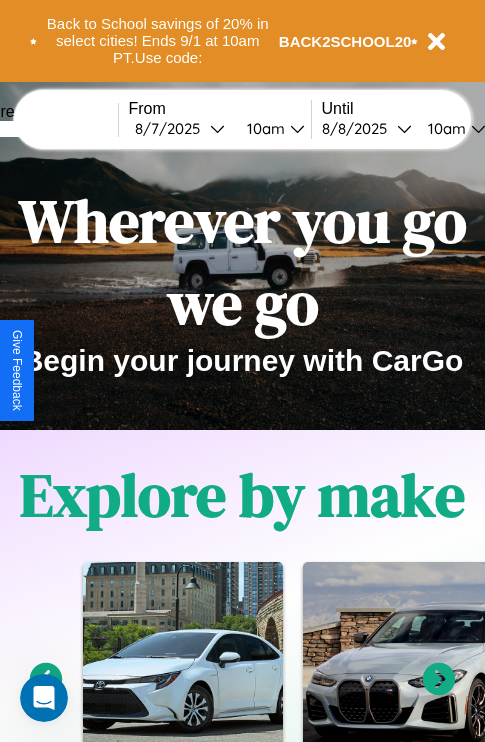 scroll, scrollTop: 0, scrollLeft: 0, axis: both 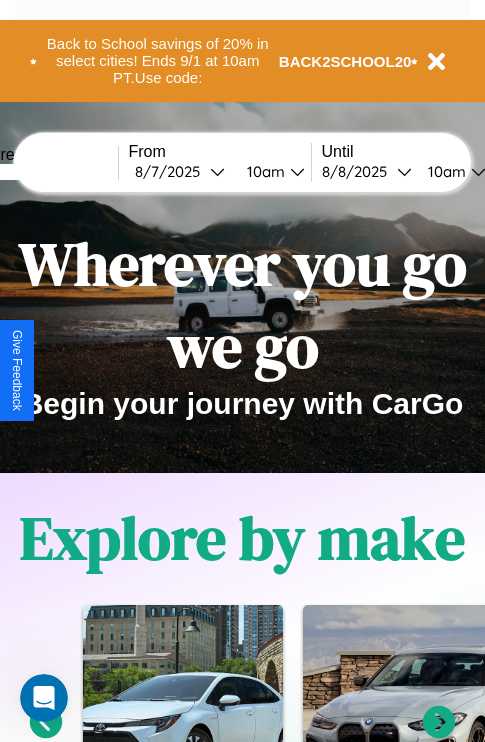 click at bounding box center [43, 172] 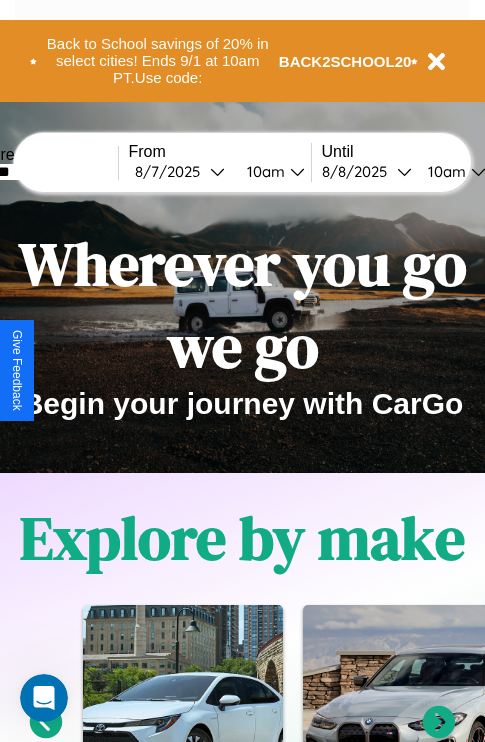 type on "*******" 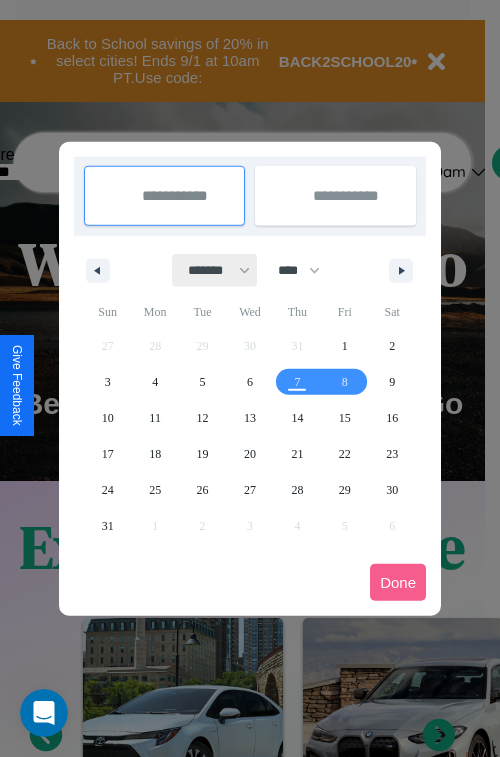 click on "******* ******** ***** ***** *** **** **** ****** ********* ******* ******** ********" at bounding box center [215, 270] 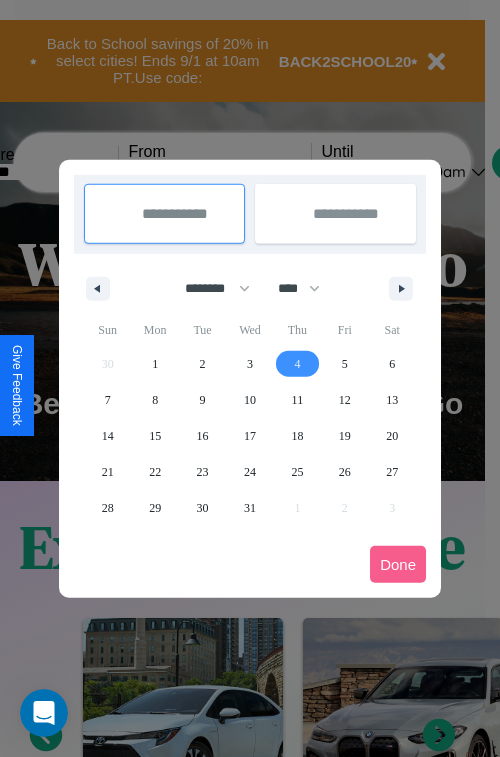 click on "4" at bounding box center [297, 364] 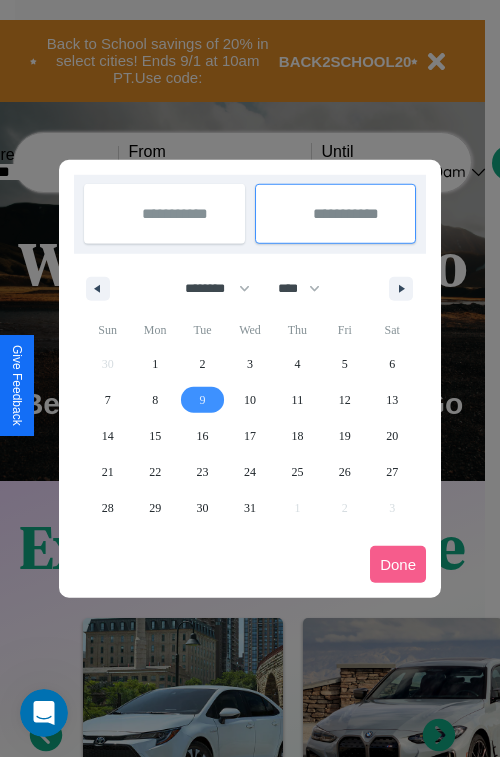 click on "9" at bounding box center (203, 400) 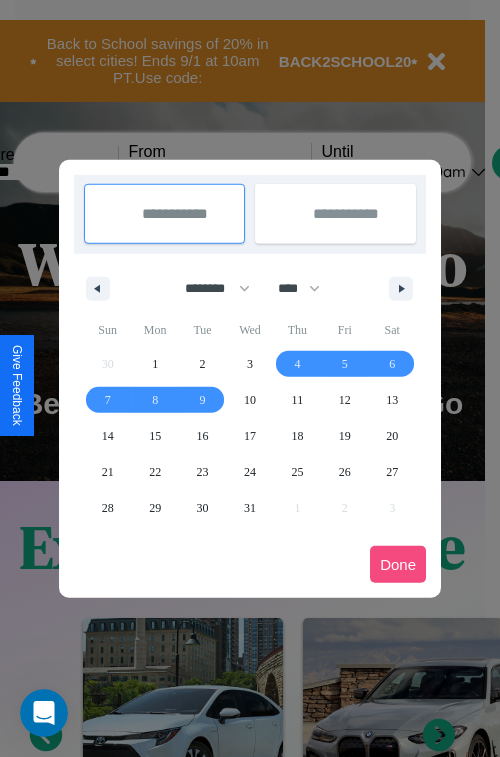 click on "Done" at bounding box center (398, 564) 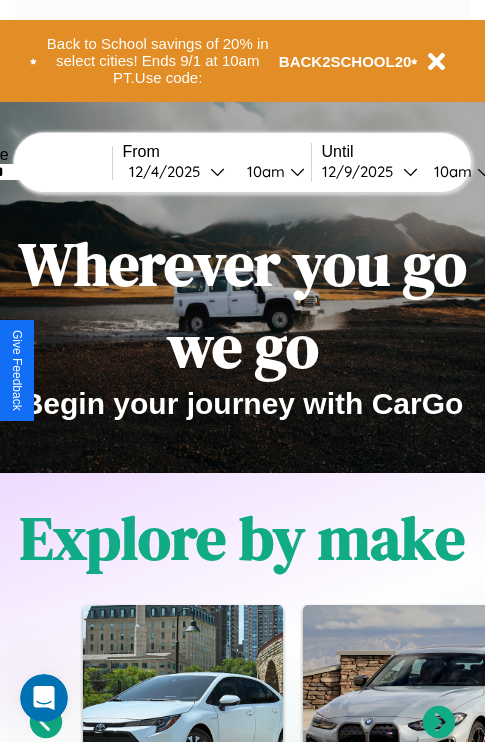 scroll, scrollTop: 0, scrollLeft: 74, axis: horizontal 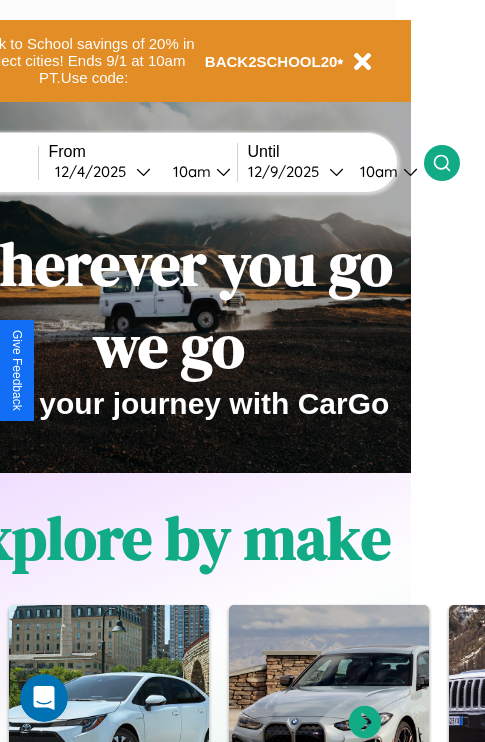 click 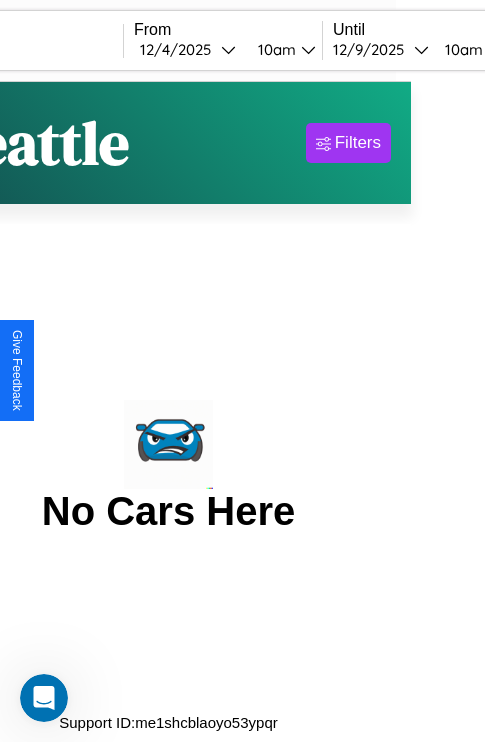 scroll, scrollTop: 0, scrollLeft: 0, axis: both 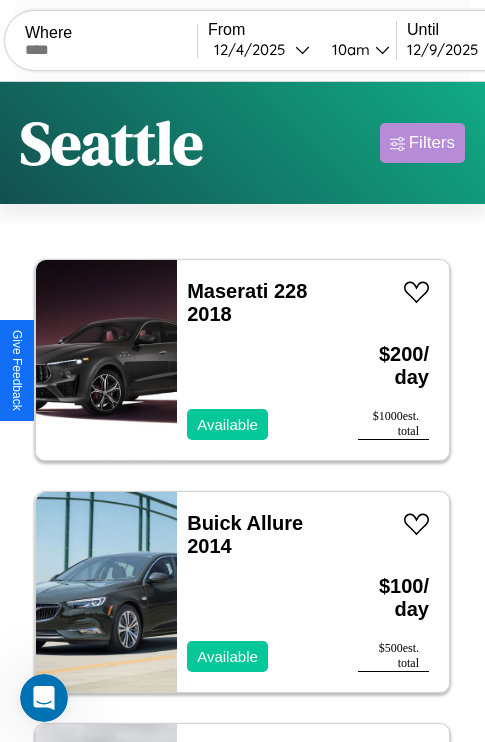 click on "Filters" at bounding box center (432, 143) 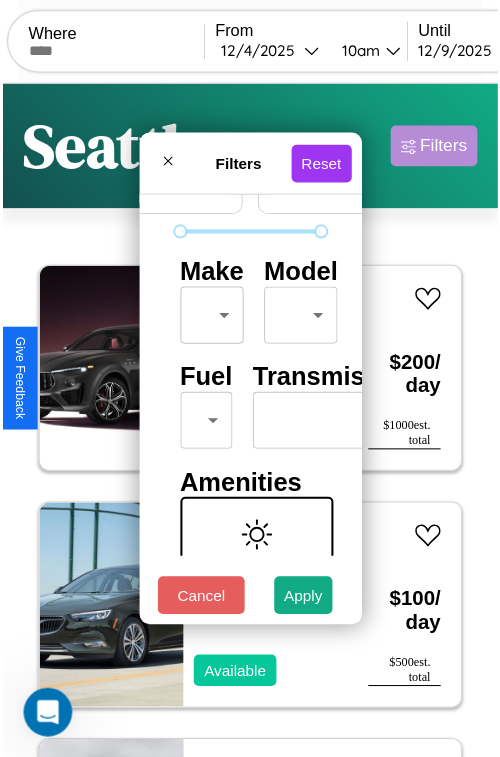 scroll, scrollTop: 162, scrollLeft: 0, axis: vertical 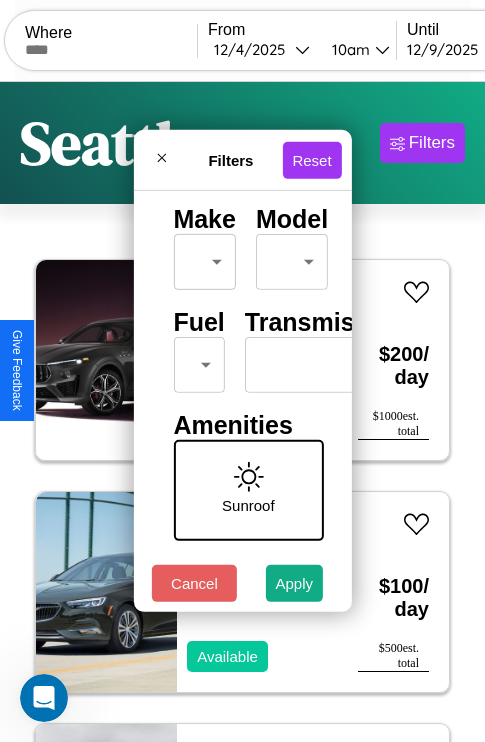 click on "CarGo Where From [DATE] [TIME] Until [DATE] [TIME] Become a Host Login Sign Up [CITY] Filters 55 cars in this area These cars can be picked up in this city. Maserati 228 2018 Available $ 200 / day $ 1000 est. total Buick Allure 2014 Available $ 100 / day $ 500 est. total Kia Telluride 2020 Available $ 150 / day $ 750 est. total Toyota Cressida 2014 Unavailable $ 90 / day $ 450 est. total Volkswagen Atlas 2018 Available $ 130 / day $ 650 est. total Chrysler Cordoba 2019 Available $ 50 / day $ 250 est. total Chevrolet Geo Sprint 2014 Available $ 50 / day $ 250 est. total Mercedes L1319 2021 Available $ 130 / day $ 650 est. total Lincoln LS 2019 Available $ 60 / day $ 300 est. total Maserati Spyder 2022 Available $ 90 / day $ 450 est. total Dodge Durango 2023 Available $ 120 / day $ 600 est. total Lincoln Mark LT 2023 Available $ 70 / day $ 350 est. total Honda TRX350TE (FourTrax Rancher) 2018 Available $ 140 / day $ 700" at bounding box center (242, 412) 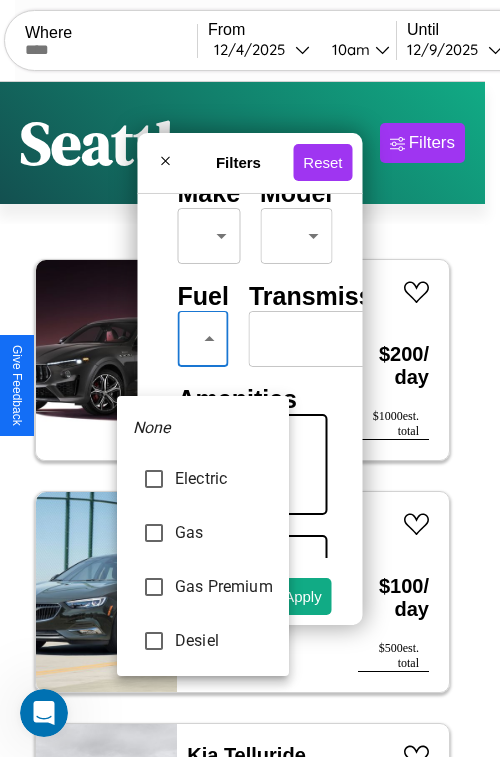 type on "********" 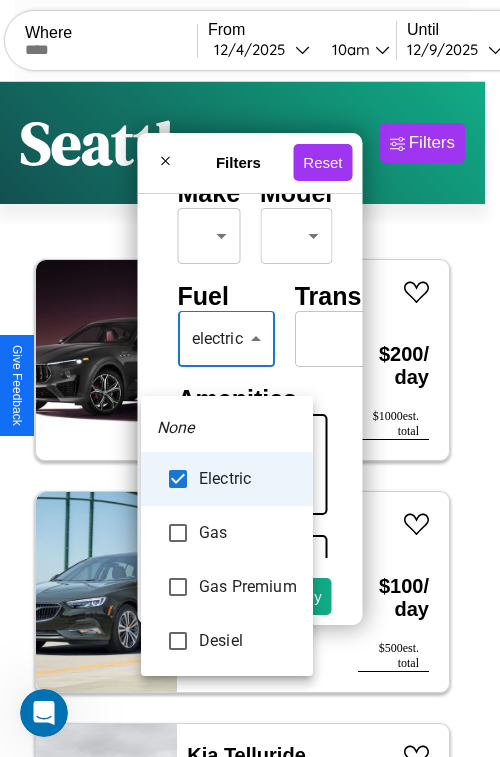 click at bounding box center (250, 378) 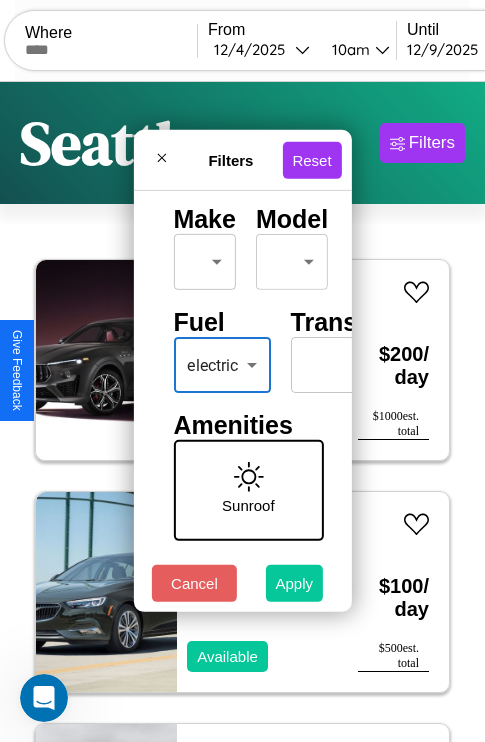 click on "Apply" at bounding box center [295, 583] 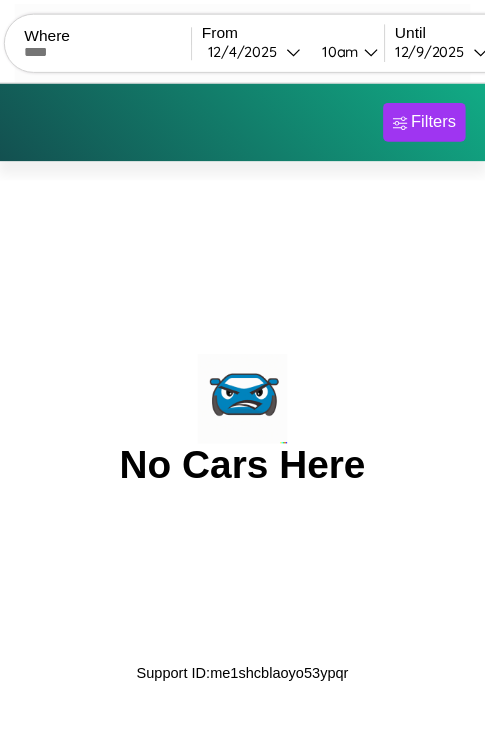 scroll, scrollTop: 0, scrollLeft: 0, axis: both 